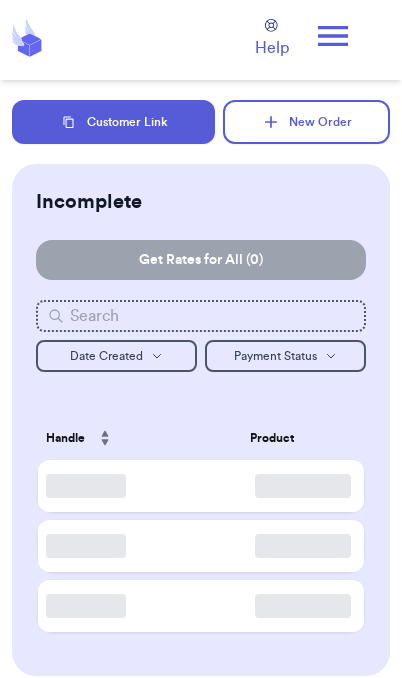 scroll, scrollTop: 0, scrollLeft: 0, axis: both 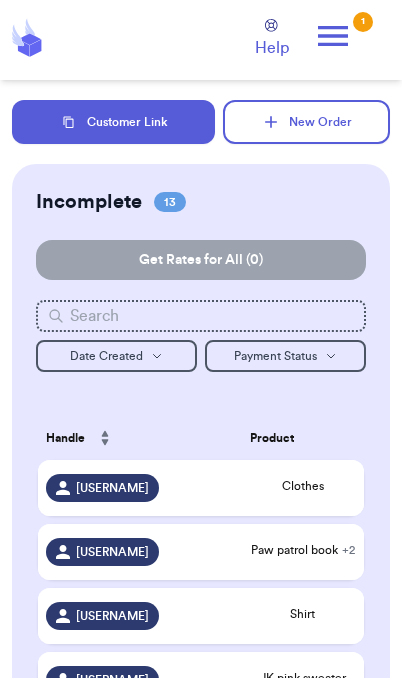 click on "Customer Link" at bounding box center (113, 122) 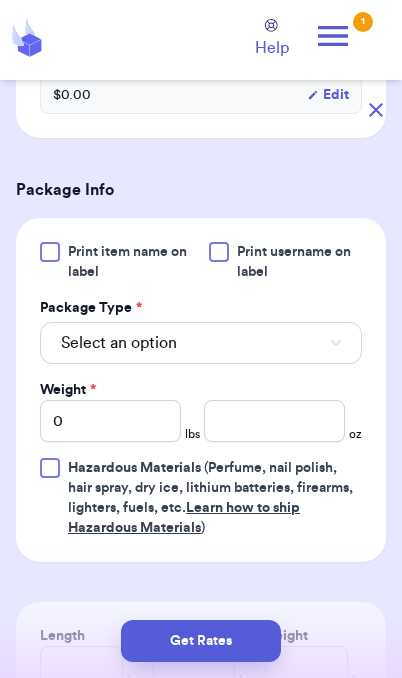 scroll, scrollTop: 799, scrollLeft: 0, axis: vertical 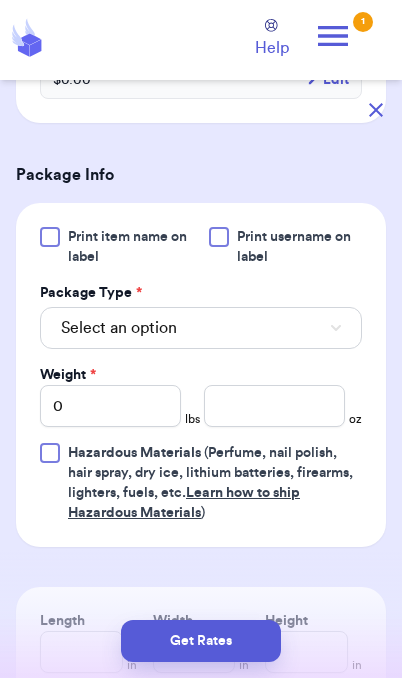 click on "Select an option" at bounding box center (201, 328) 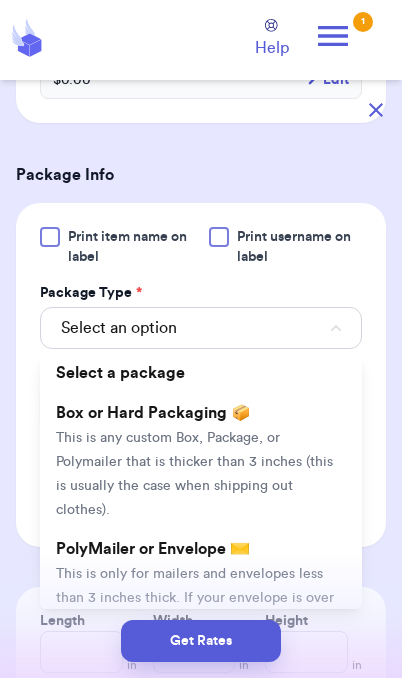 click on "PolyMailer or Envelope ✉️ This is only for mailers and envelopes less than 3 inches thick. If your envelope is over 18” in any direction, enter all three dimensions under Box or Hard Packaging." at bounding box center (201, 597) 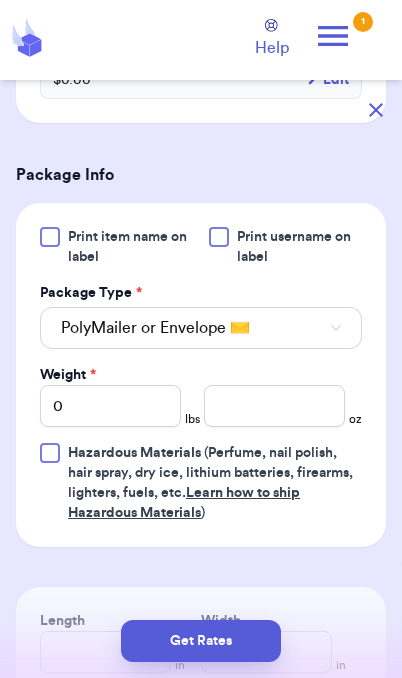 type 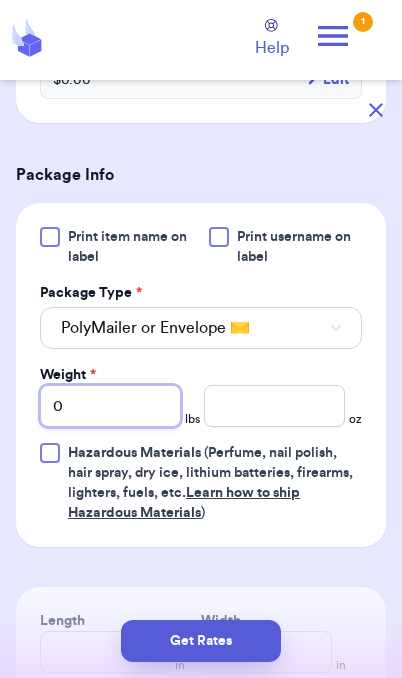 click on "0" at bounding box center [110, 406] 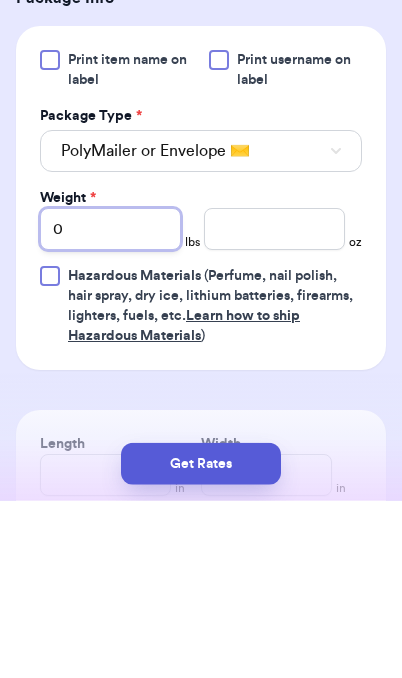 type on "02" 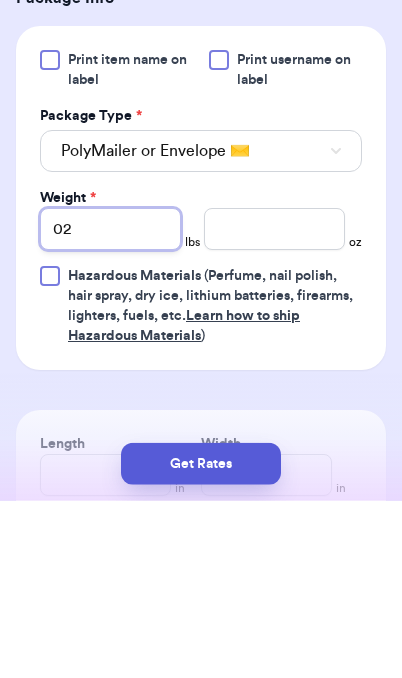 type 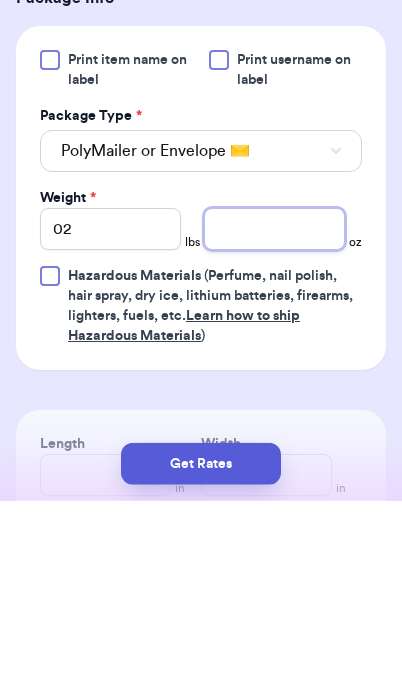 click at bounding box center (274, 406) 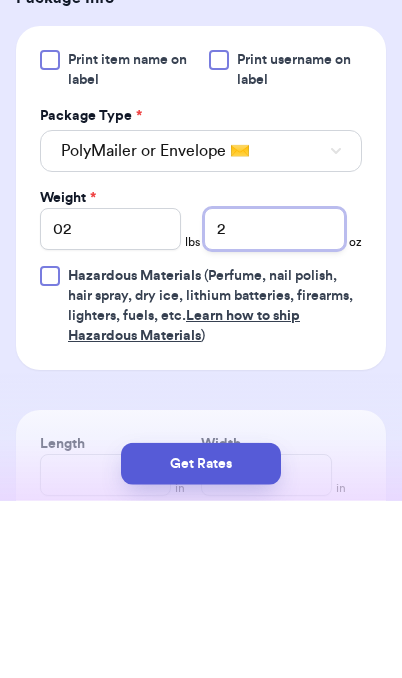 type on "2" 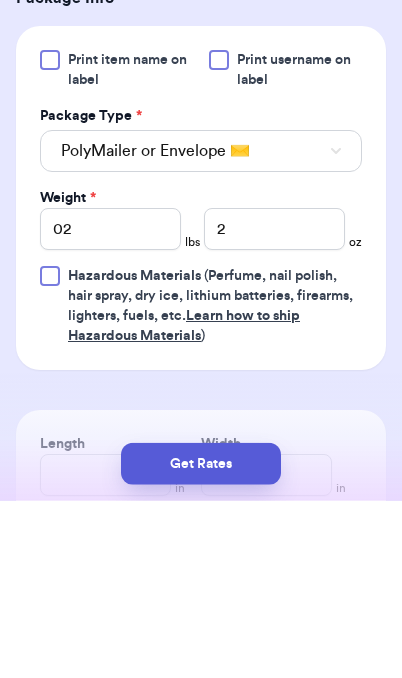 scroll, scrollTop: 82, scrollLeft: 0, axis: vertical 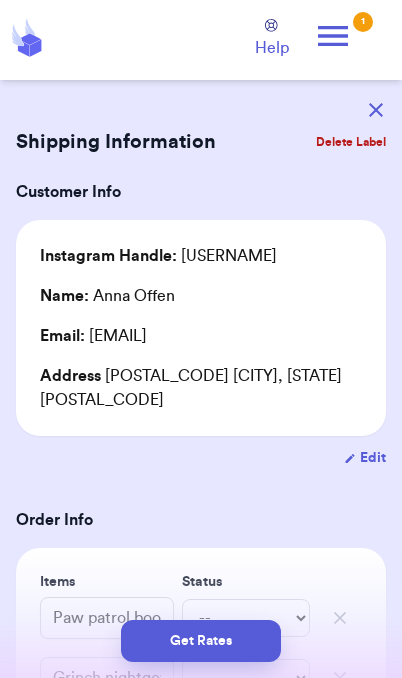click on "Get Rates" at bounding box center [201, 641] 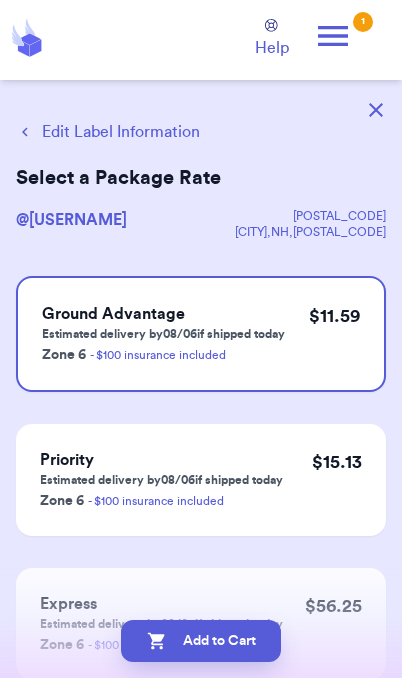 click on "Add to Cart" at bounding box center [201, 641] 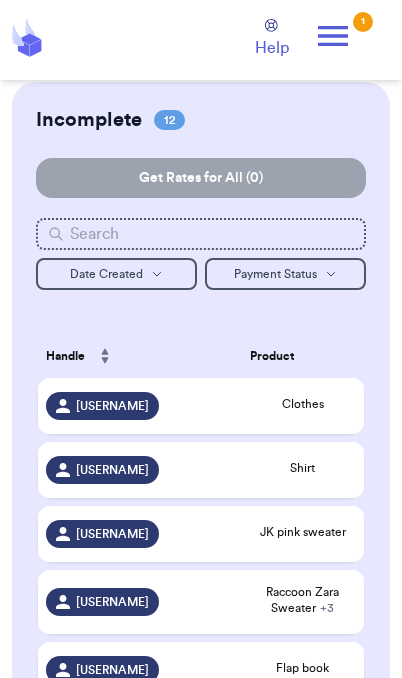 checkbox on "true" 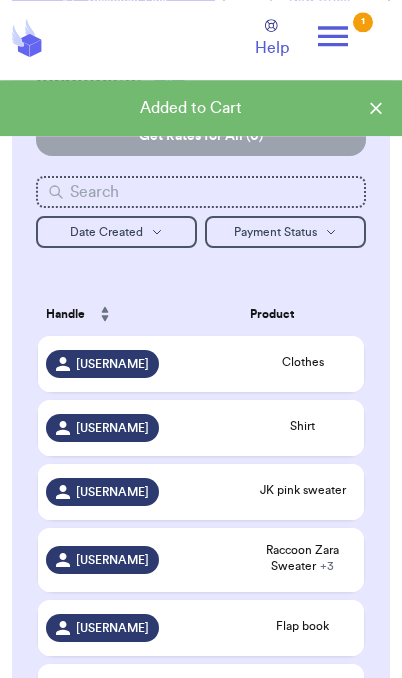 scroll, scrollTop: 123, scrollLeft: 0, axis: vertical 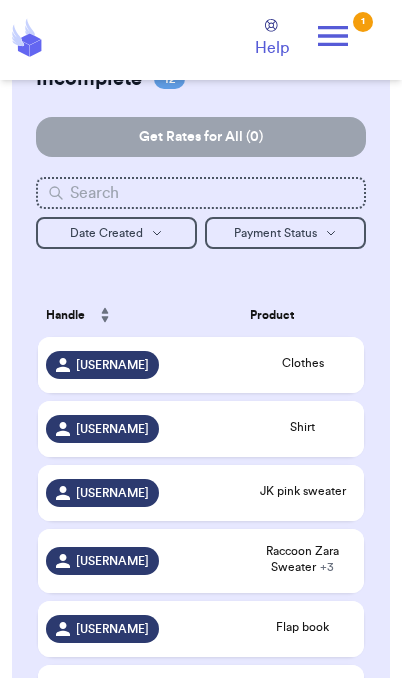 click on "Clothes" at bounding box center [303, 363] 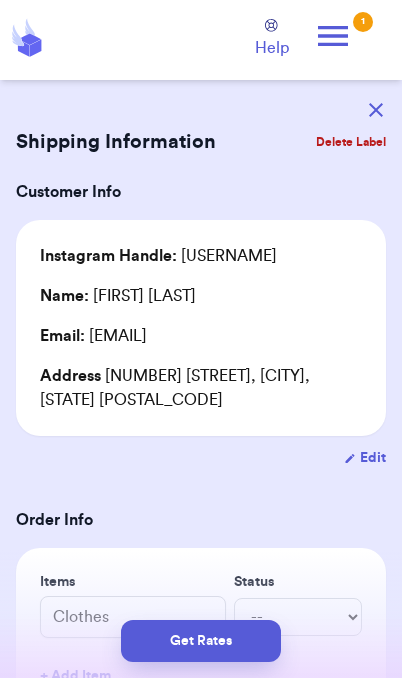 scroll, scrollTop: 82, scrollLeft: 0, axis: vertical 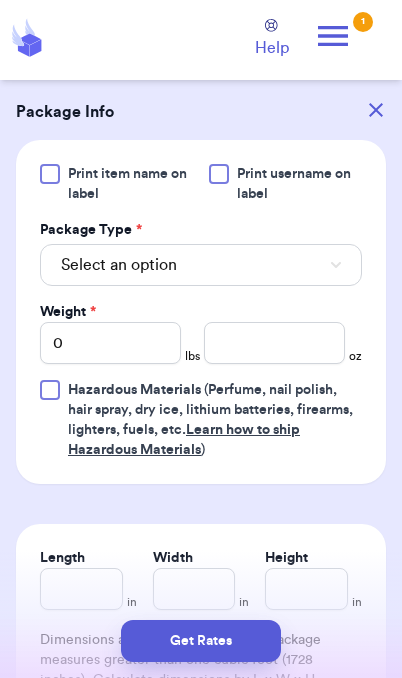 click on "Select an option" at bounding box center [201, 265] 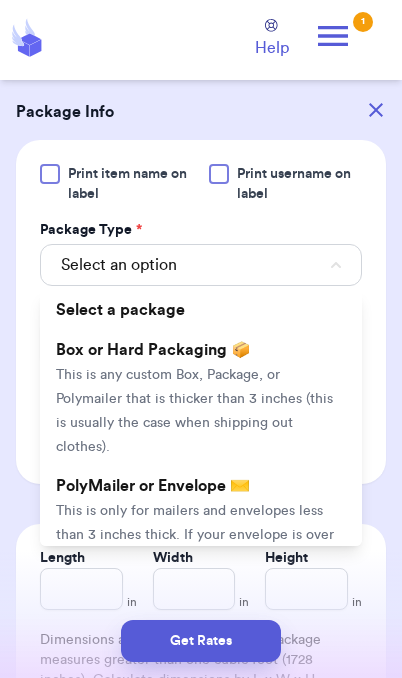 click on "This is only for mailers and envelopes less than 3 inches thick. If your envelope is over 18” in any direction, enter all three dimensions under Box or Hard Packaging." at bounding box center [195, 547] 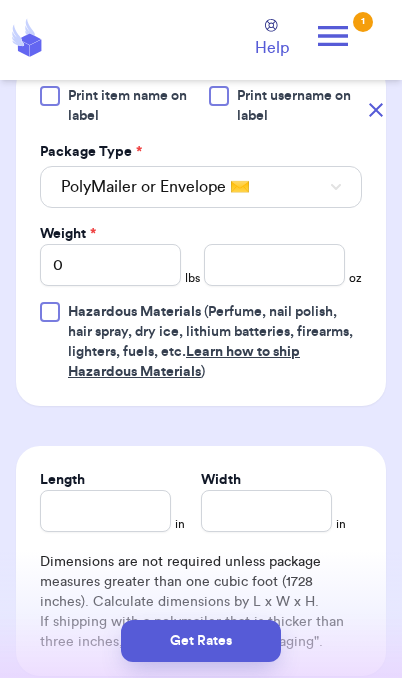 scroll, scrollTop: 816, scrollLeft: 0, axis: vertical 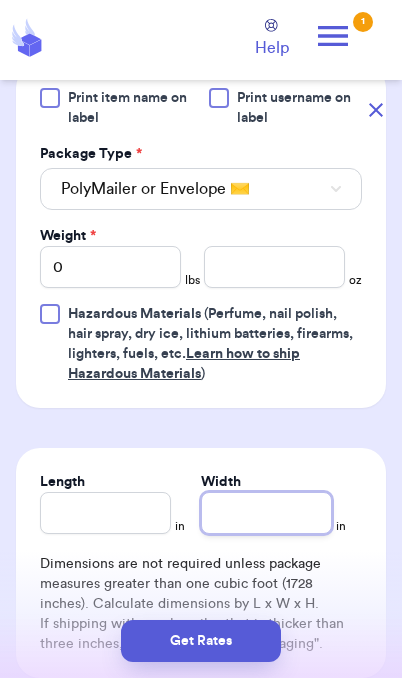 click on "Width" at bounding box center (266, 513) 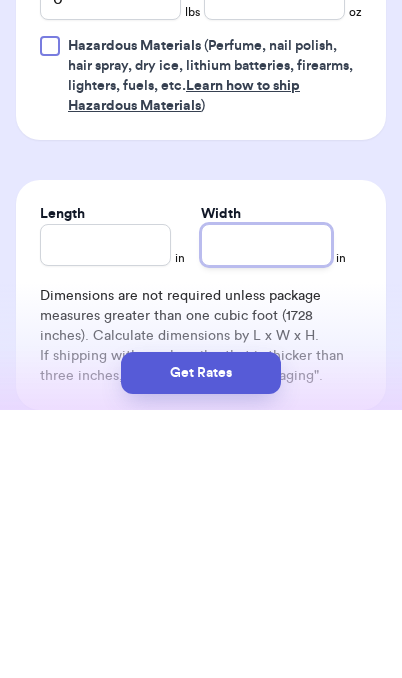 type 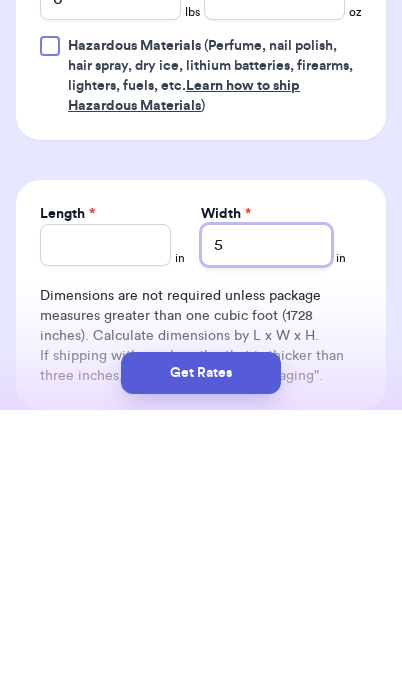 type 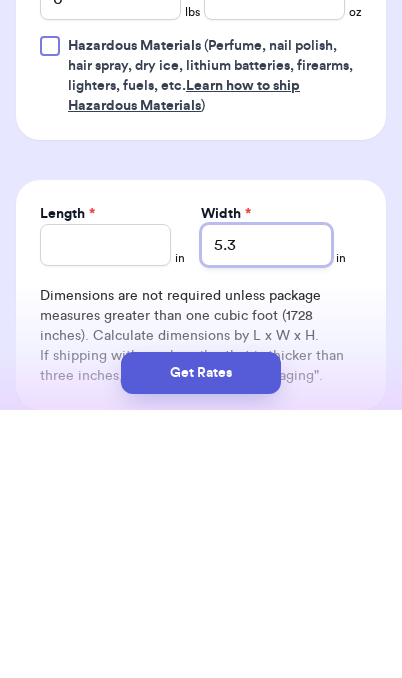 type 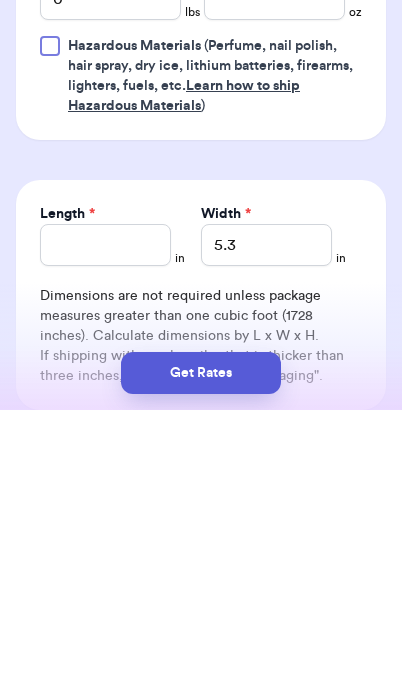 click on "Get Rates" at bounding box center (201, 641) 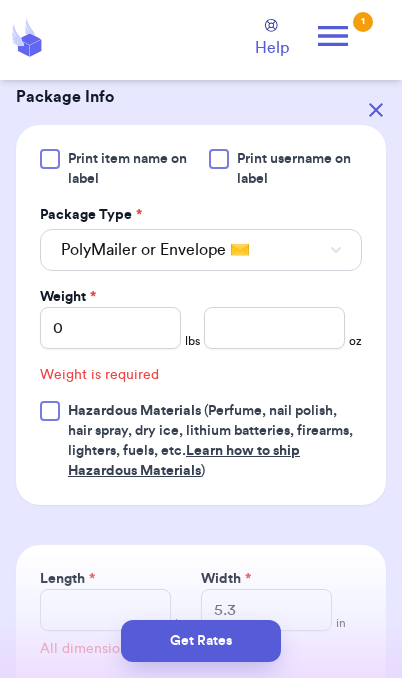 scroll, scrollTop: 744, scrollLeft: 0, axis: vertical 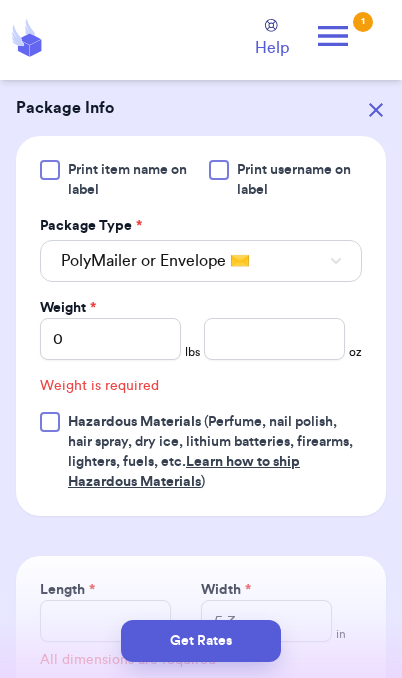 click on "Get Rates" at bounding box center (201, 641) 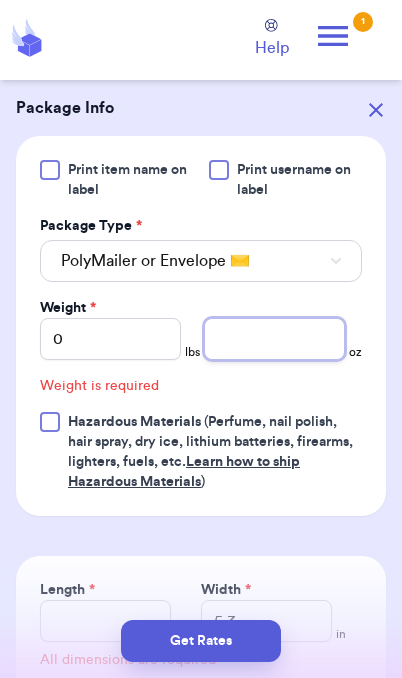 click at bounding box center [274, 339] 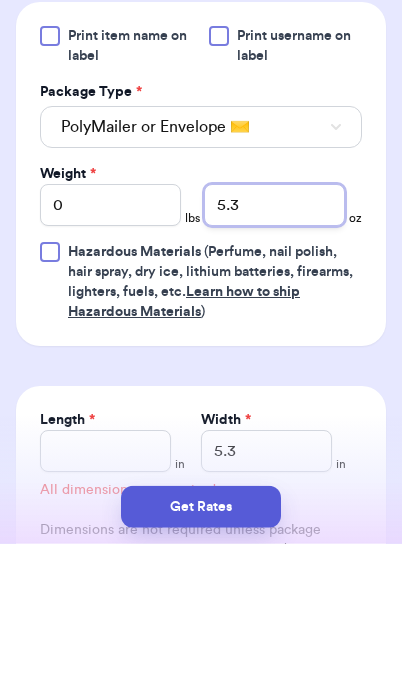 type on "5.3" 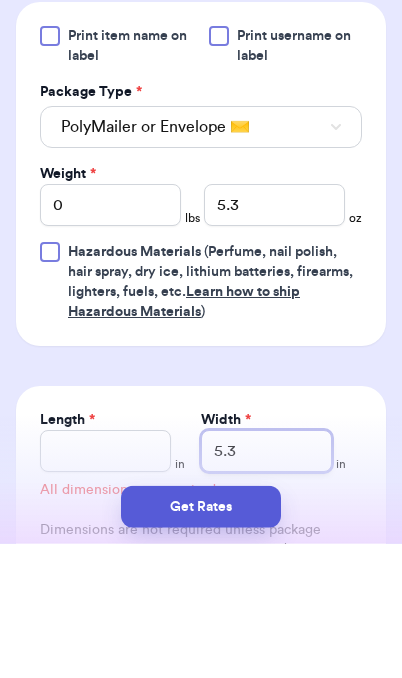 click on "5.3" at bounding box center (266, 585) 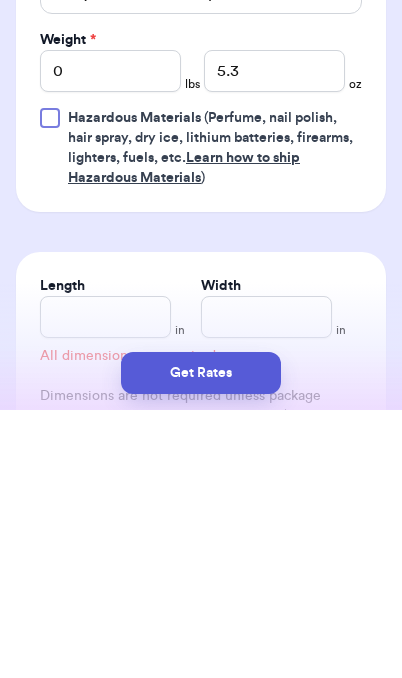 click on "Get Rates" at bounding box center [201, 641] 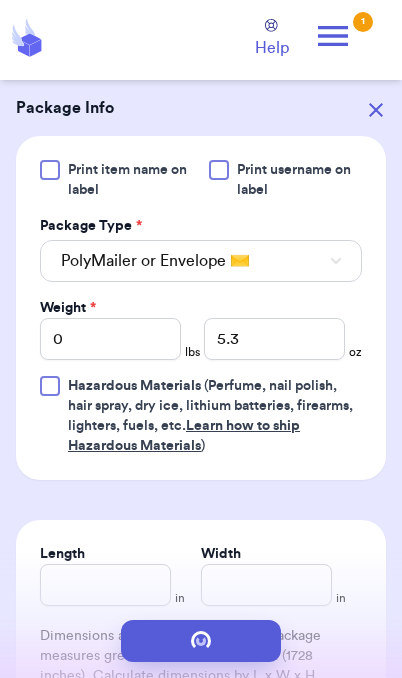 type 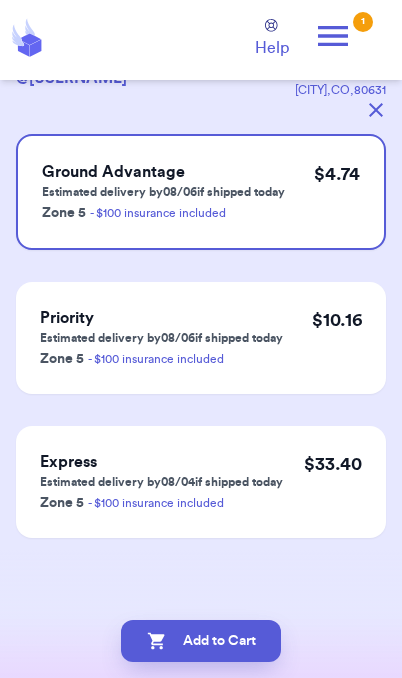 scroll, scrollTop: 0, scrollLeft: 0, axis: both 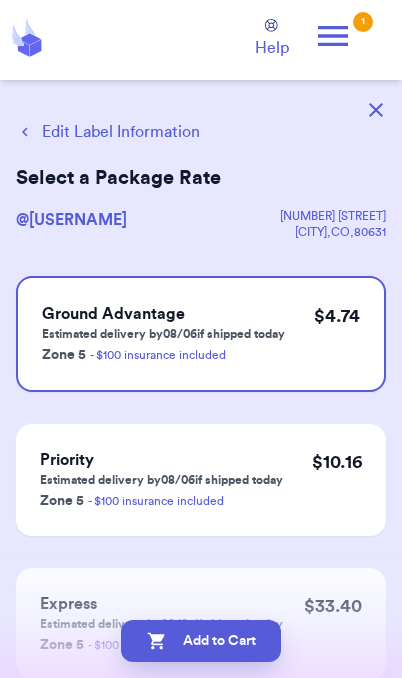 click on "Add to Cart" at bounding box center (201, 641) 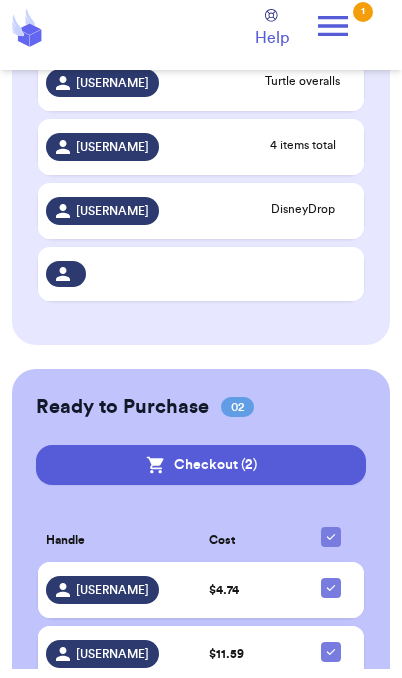 scroll, scrollTop: 859, scrollLeft: 0, axis: vertical 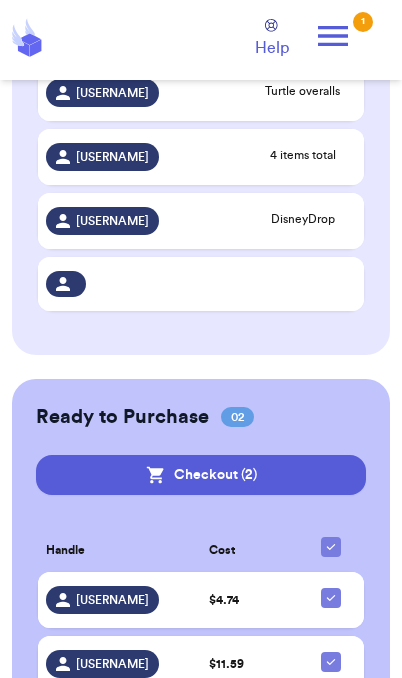 click on "[USERNAME]" at bounding box center [112, 600] 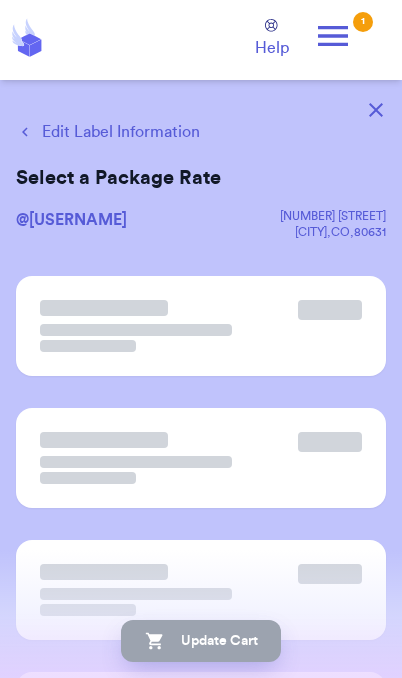 scroll, scrollTop: 0, scrollLeft: 0, axis: both 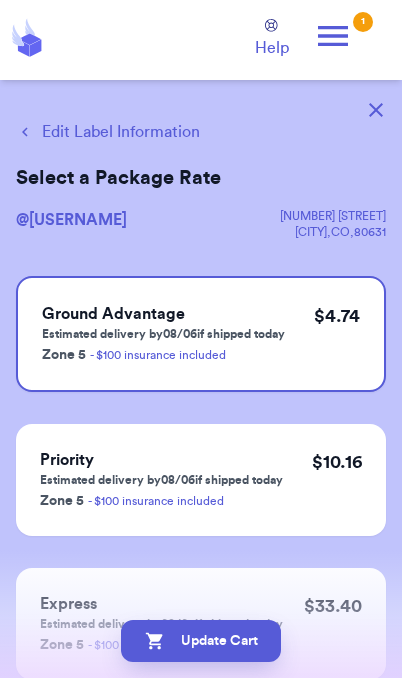click on "Edit Label Information" at bounding box center (108, 132) 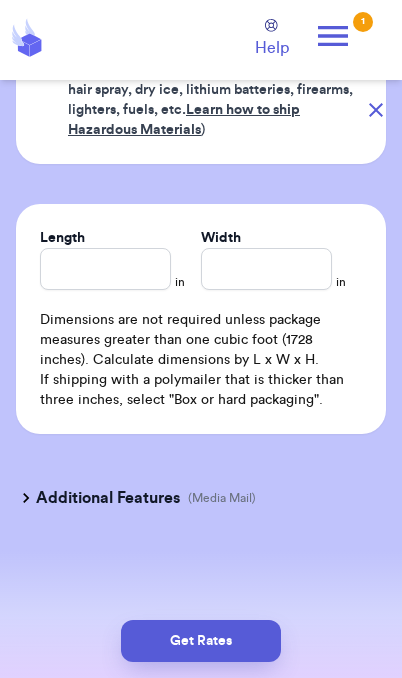 scroll, scrollTop: 1060, scrollLeft: 0, axis: vertical 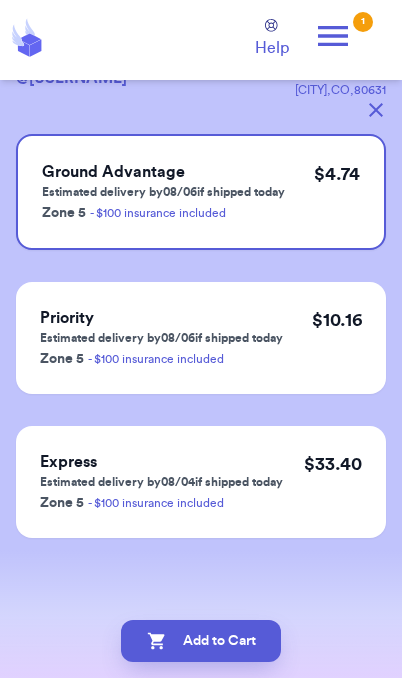 click on "[DATE]" at bounding box center (201, 192) 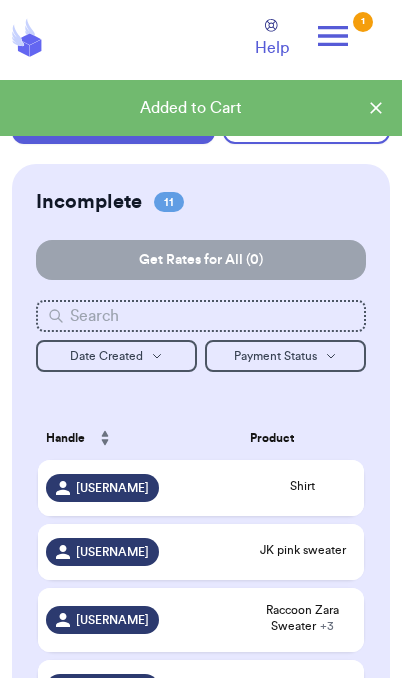 click on "Shirt" at bounding box center (303, 486) 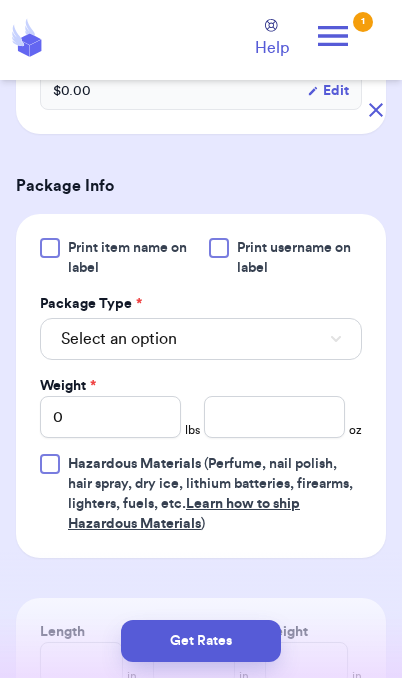 scroll, scrollTop: 700, scrollLeft: 0, axis: vertical 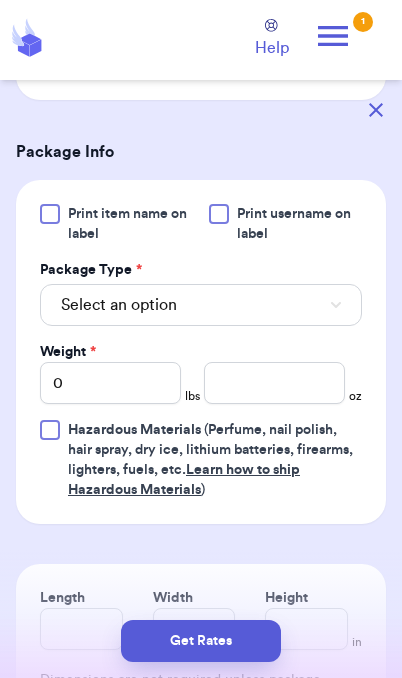 click on "Select an option" at bounding box center (201, 305) 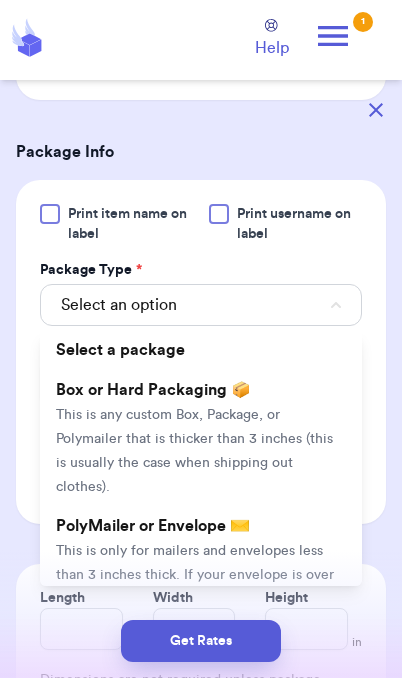 click on "This is only for mailers and envelopes less than 3 inches thick. If your envelope is over 18” in any direction, enter all three dimensions under Box or Hard Packaging." at bounding box center [195, 587] 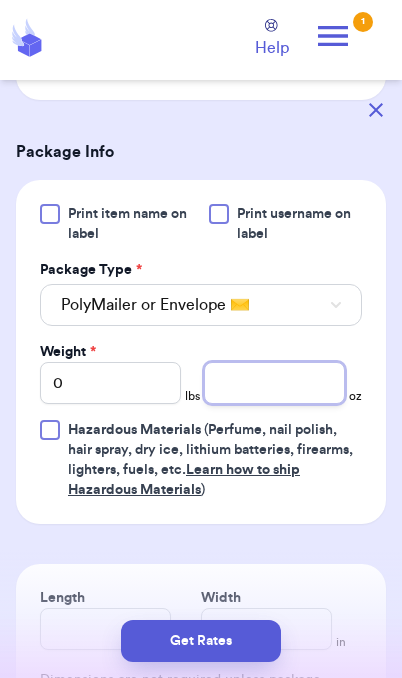 click at bounding box center [274, 383] 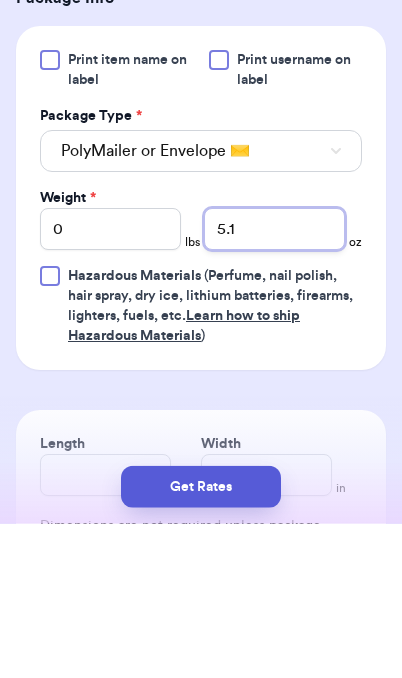 type on "5.1" 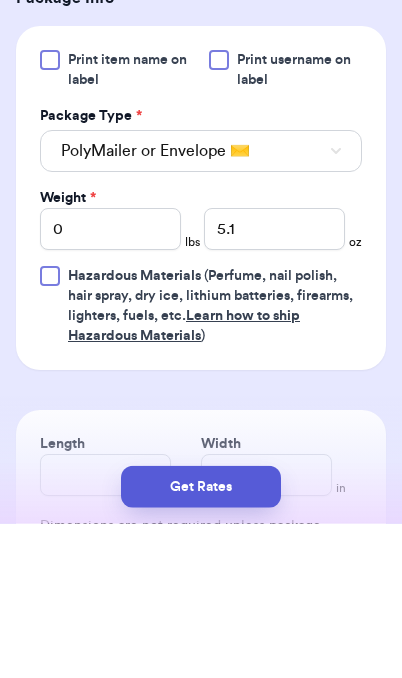 scroll, scrollTop: 82, scrollLeft: 0, axis: vertical 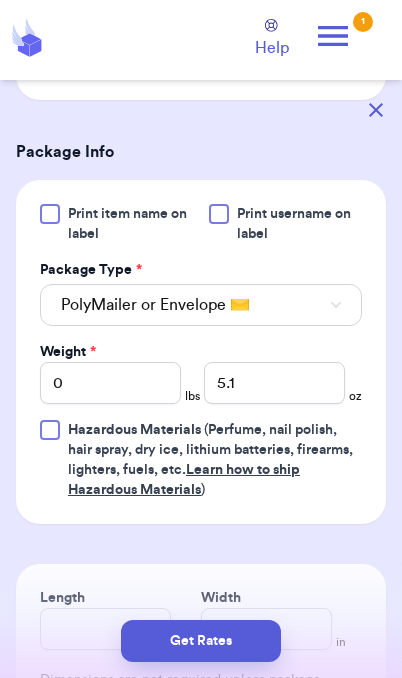 click on "Get Rates" at bounding box center [201, 641] 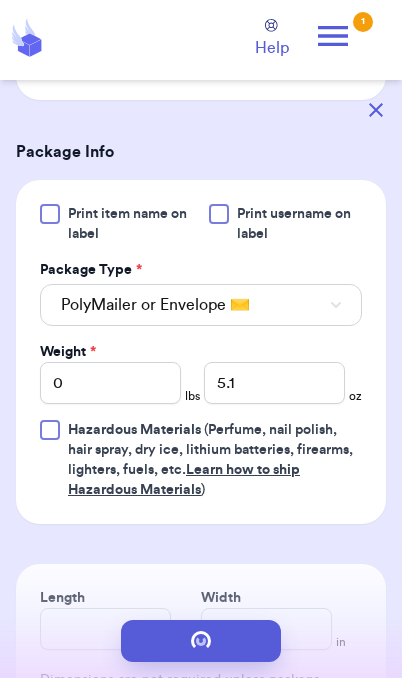 scroll, scrollTop: 0, scrollLeft: 0, axis: both 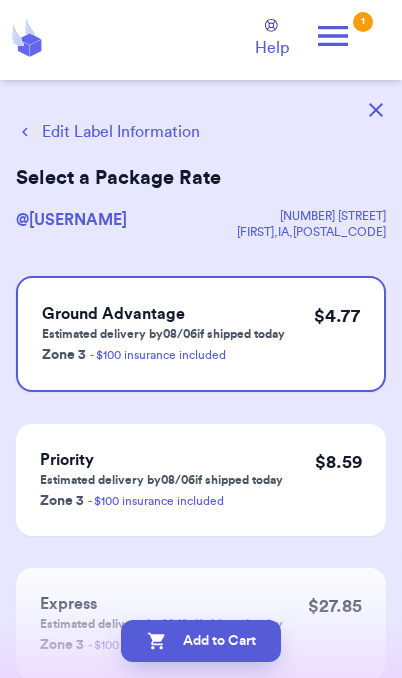 click on "Edit Label Information" at bounding box center [108, 132] 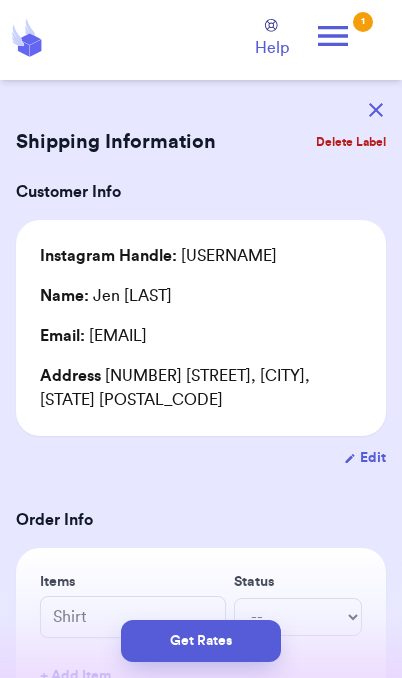 click on "Get Rates" at bounding box center [201, 641] 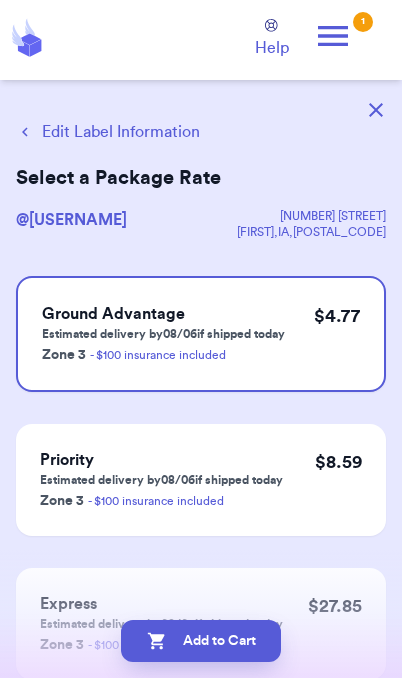 click on "Add to Cart" at bounding box center [201, 641] 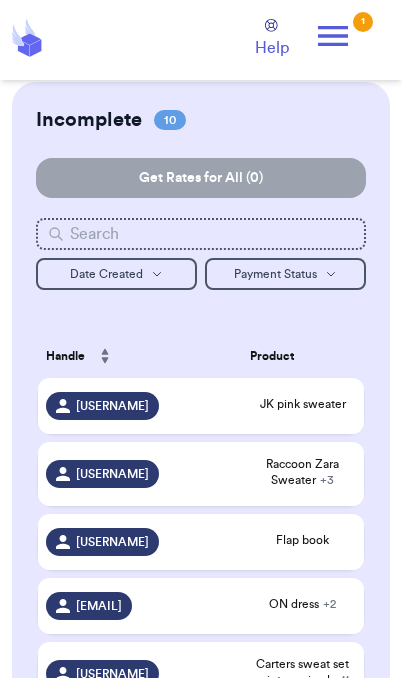 click on "JK pink sweater" at bounding box center (303, 404) 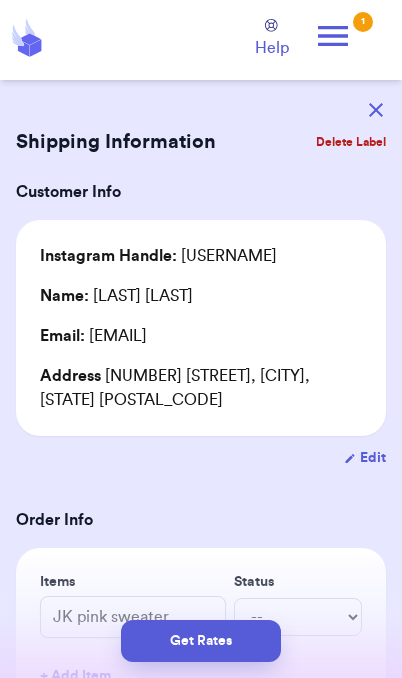 type 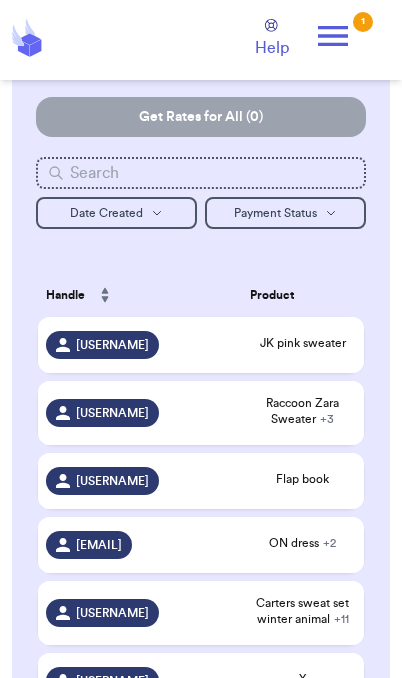 scroll, scrollTop: 197, scrollLeft: 0, axis: vertical 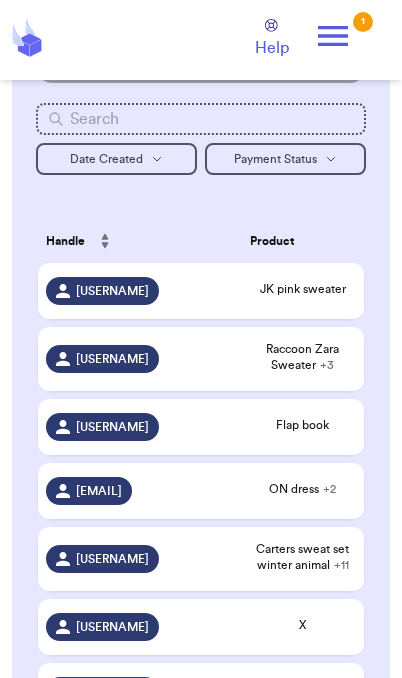 click on "ON dress + 2" at bounding box center [303, 491] 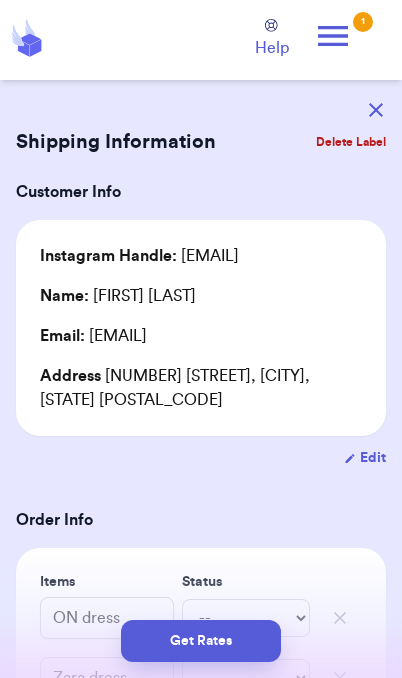 scroll, scrollTop: 0, scrollLeft: 0, axis: both 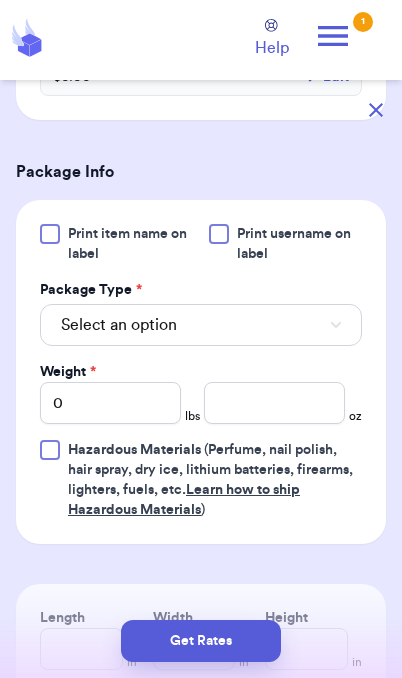 click on "Select an option" at bounding box center [201, 325] 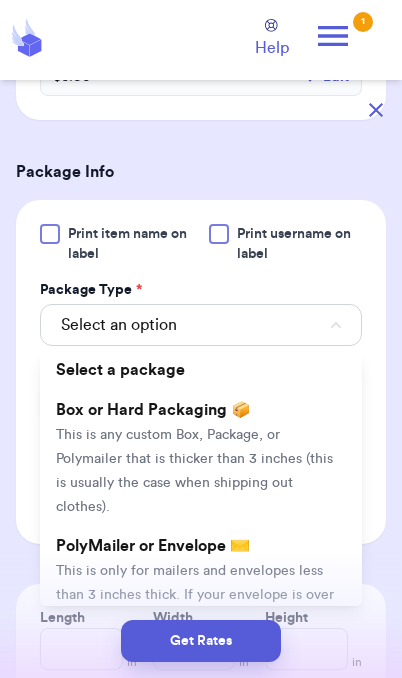 click on "This is only for mailers and envelopes less than 3 inches thick. If your envelope is over 18” in any direction, enter all three dimensions under Box or Hard Packaging." at bounding box center (195, 607) 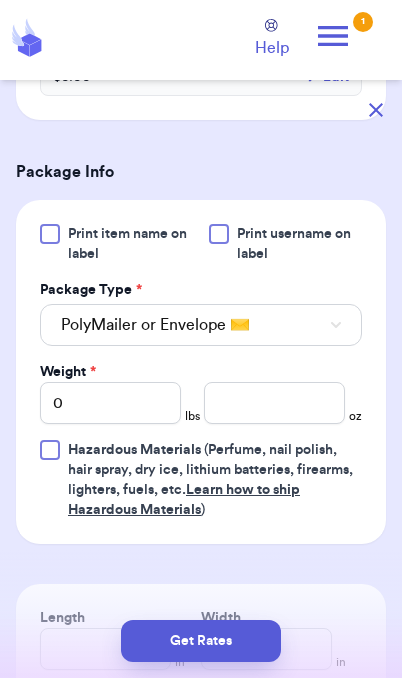 type 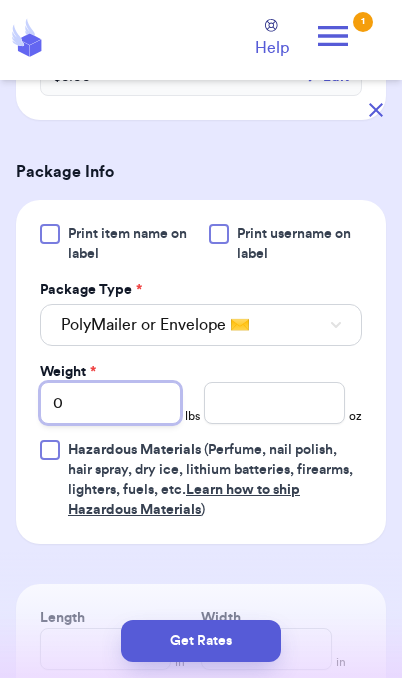 click on "0" at bounding box center [110, 403] 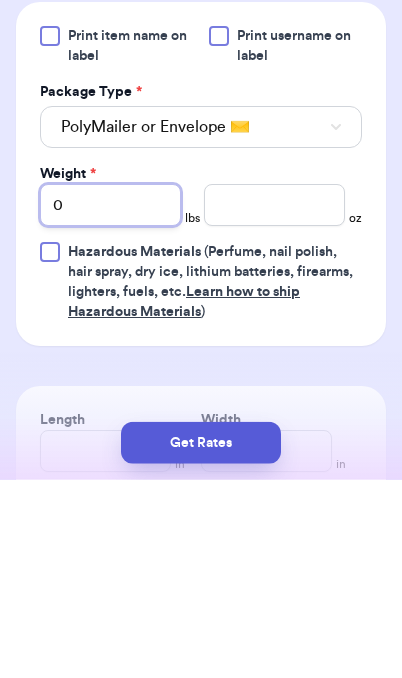type on "02" 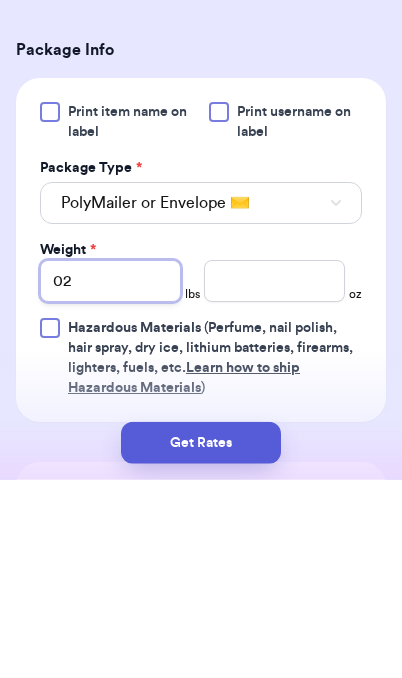 scroll, scrollTop: 722, scrollLeft: 0, axis: vertical 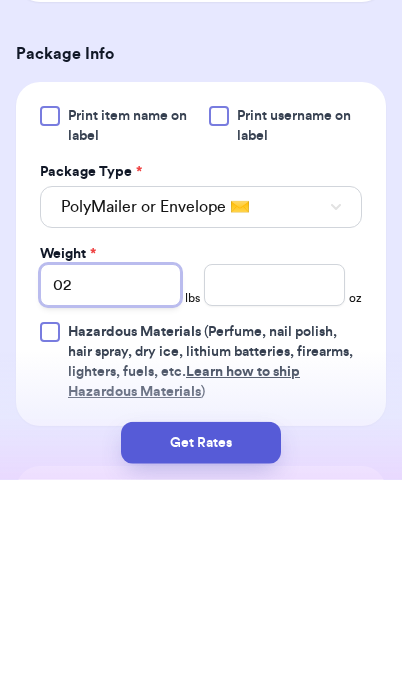 type 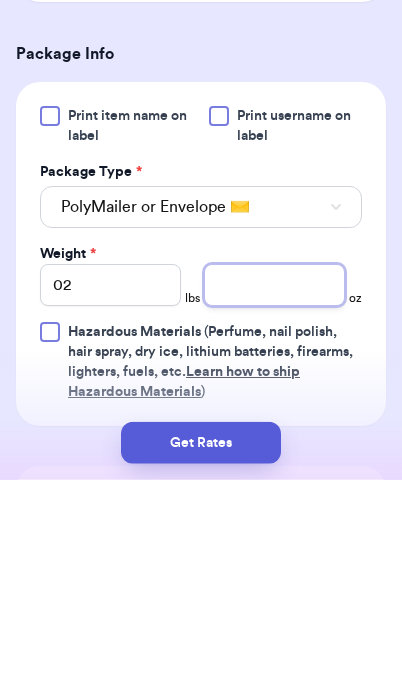 click at bounding box center [274, 483] 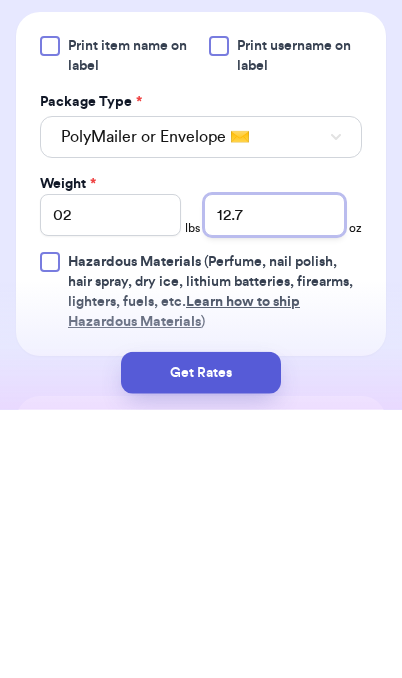 type on "12.7" 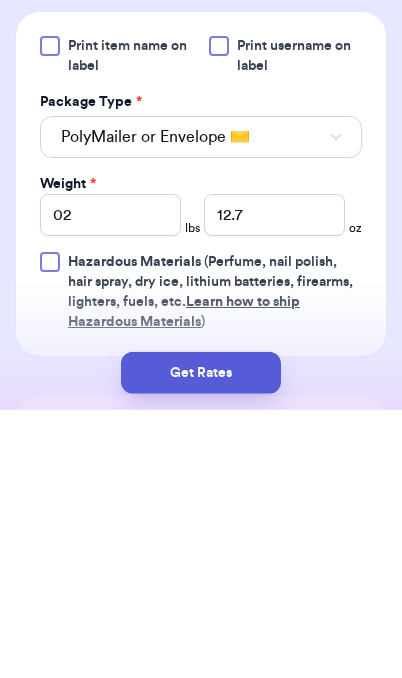 click on "Get Rates" at bounding box center (201, 641) 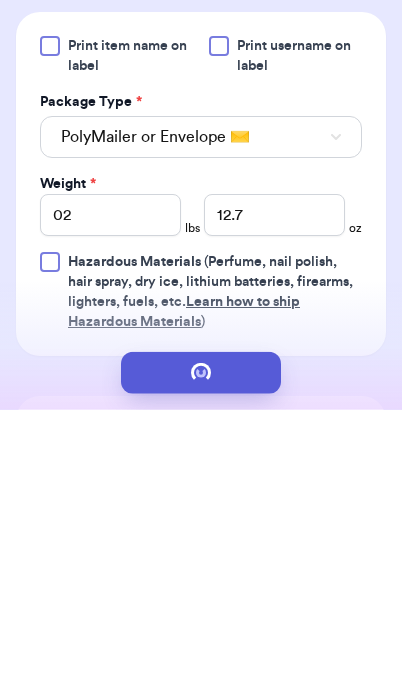 scroll, scrollTop: 82, scrollLeft: 0, axis: vertical 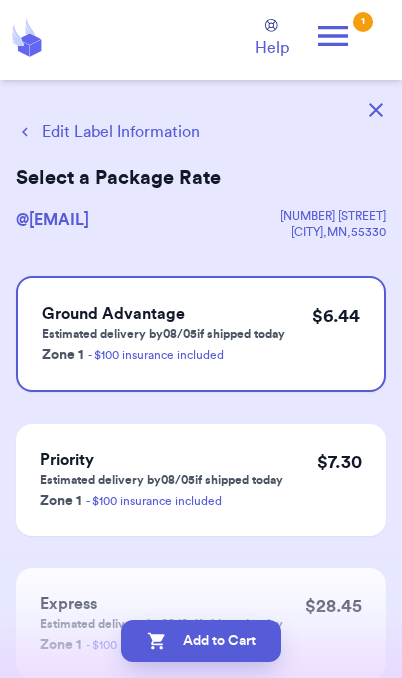click on "Edit Label Information" at bounding box center [108, 132] 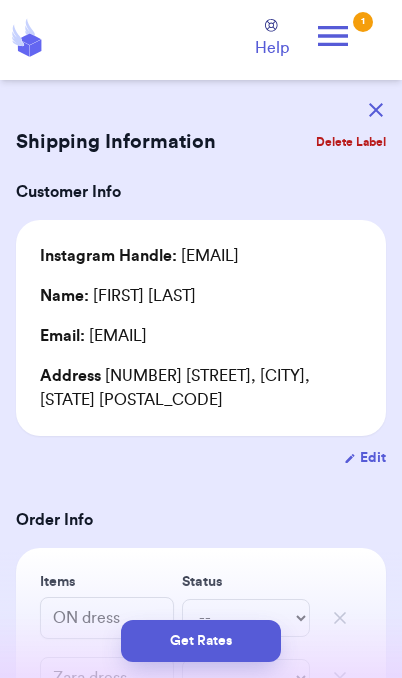 click on "Get Rates" at bounding box center (201, 641) 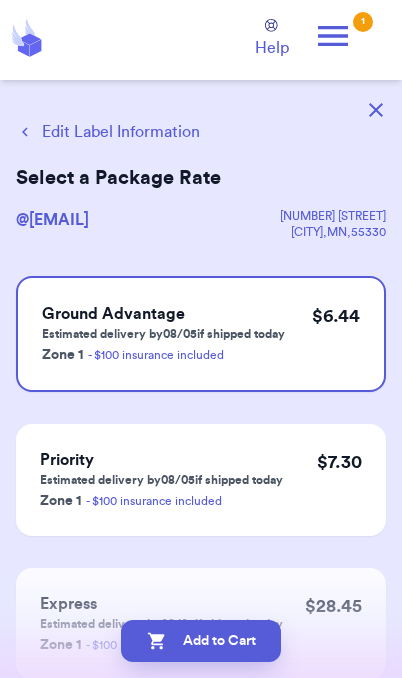 click on "Add to Cart" at bounding box center [201, 641] 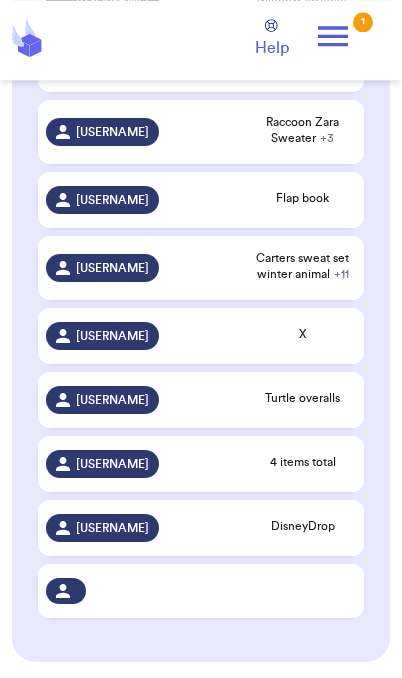 scroll, scrollTop: 518, scrollLeft: 0, axis: vertical 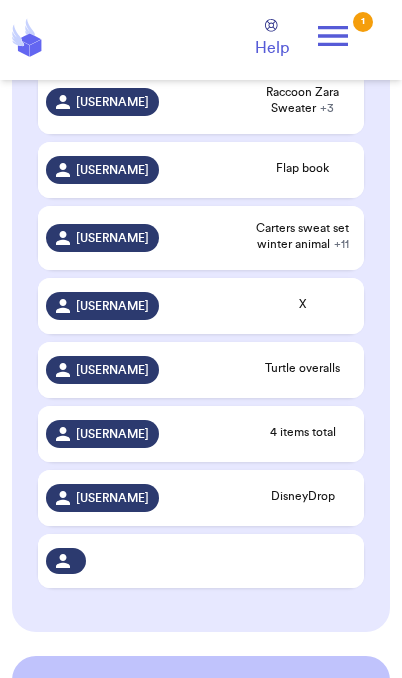 click on "DisneyDrop" at bounding box center (303, 498) 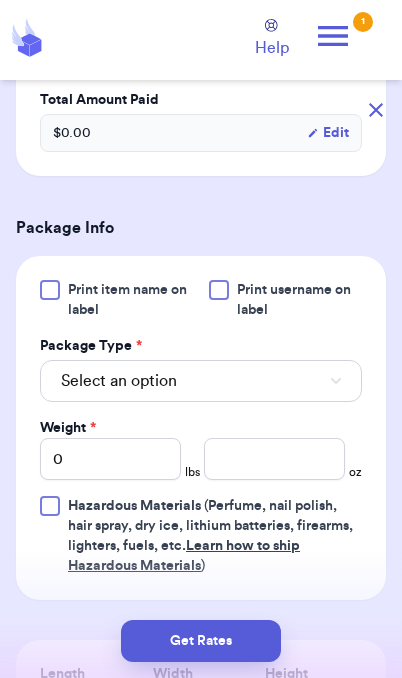 scroll, scrollTop: 651, scrollLeft: 0, axis: vertical 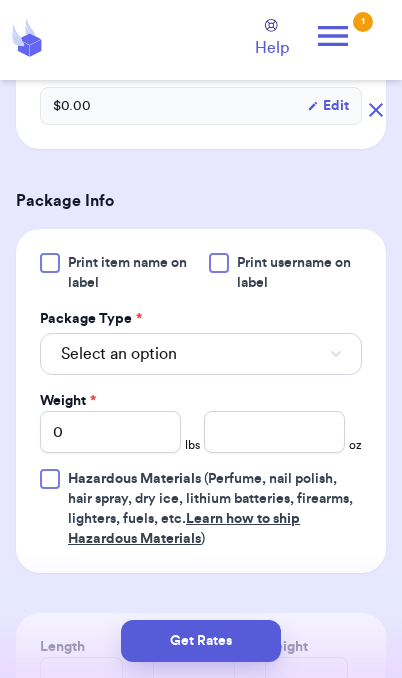 click on "Select an option" at bounding box center [201, 354] 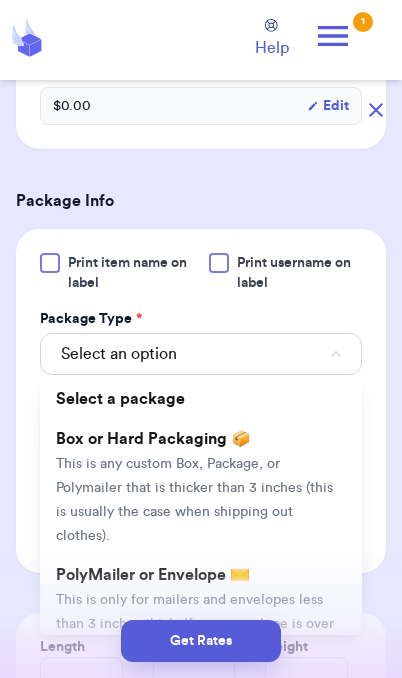 scroll, scrollTop: 56, scrollLeft: 0, axis: vertical 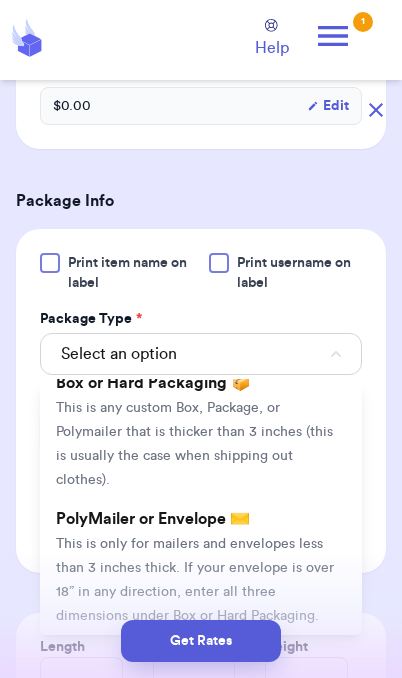 click on "This is only for mailers and envelopes less than 3 inches thick. If your envelope is over 18” in any direction, enter all three dimensions under Box or Hard Packaging." at bounding box center [195, 580] 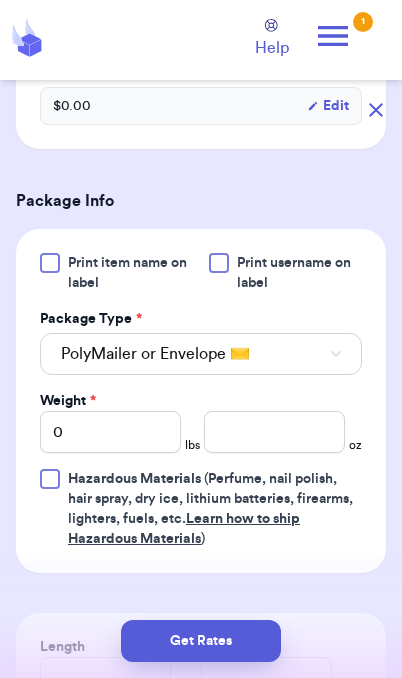 type 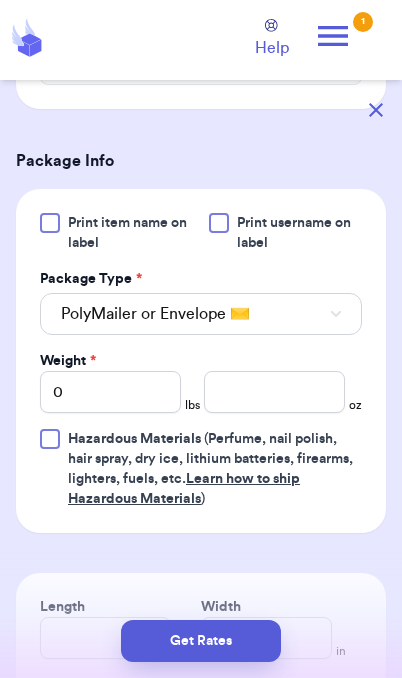 scroll, scrollTop: 693, scrollLeft: 0, axis: vertical 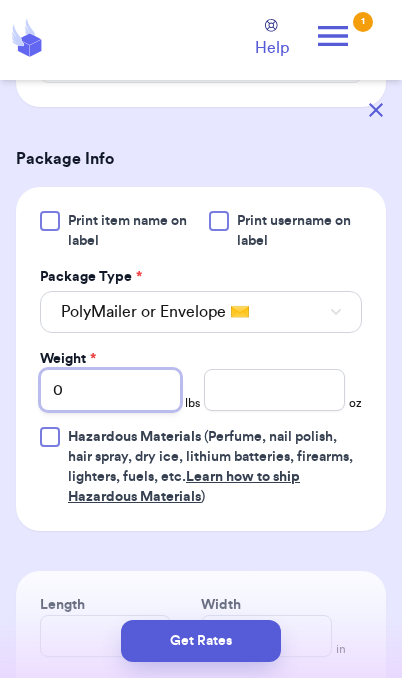 click on "0" at bounding box center (110, 390) 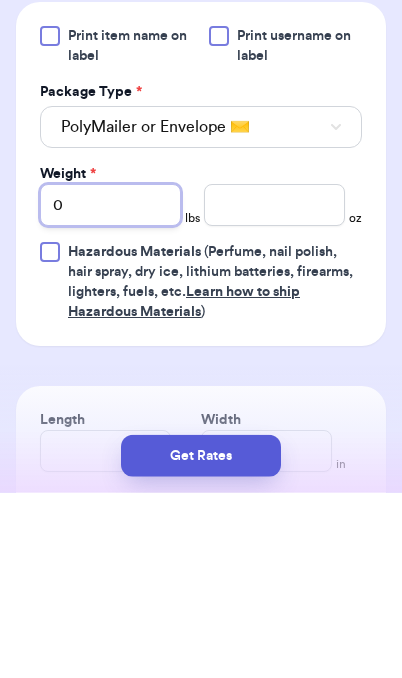 type on "02" 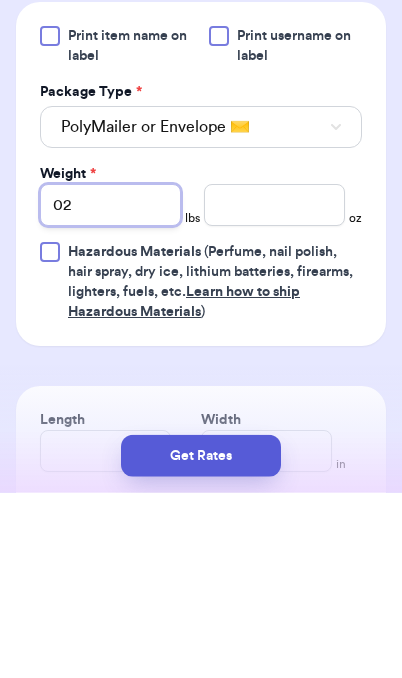 type 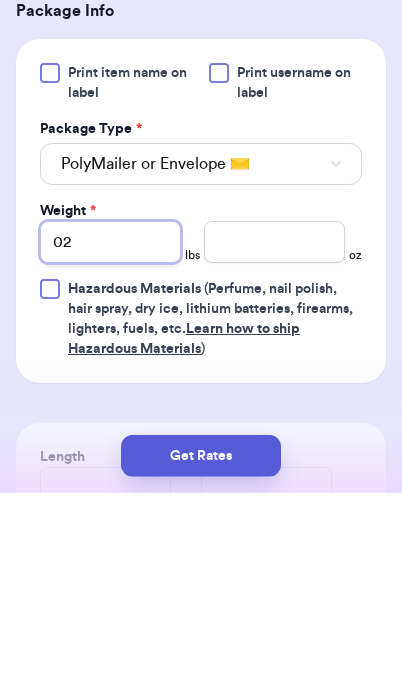 scroll, scrollTop: 603, scrollLeft: 0, axis: vertical 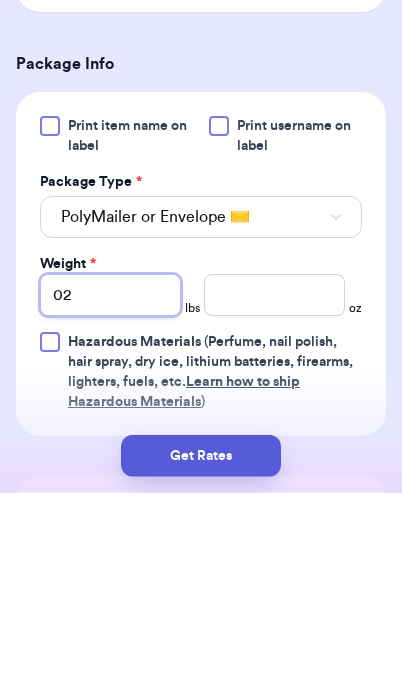 type on "02" 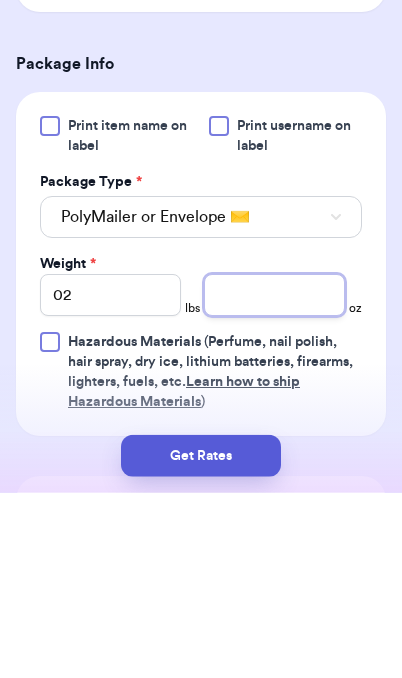 click at bounding box center [274, 480] 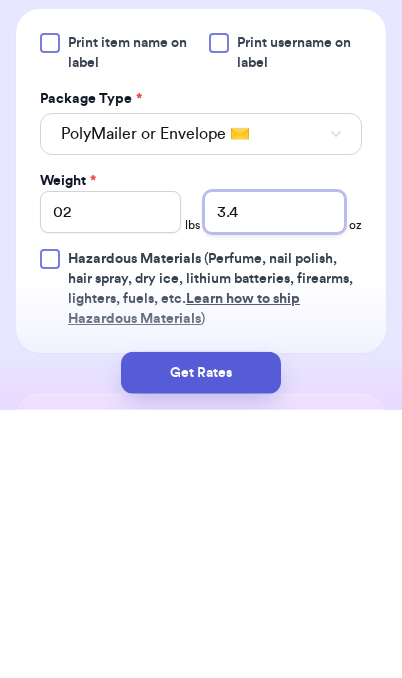 type on "3.4" 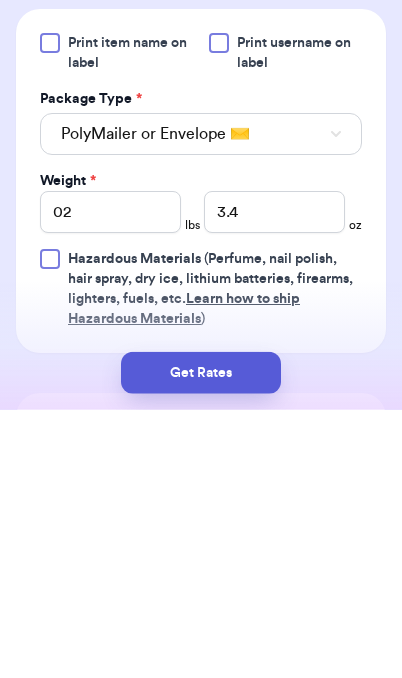 click on "Get Rates" at bounding box center (201, 641) 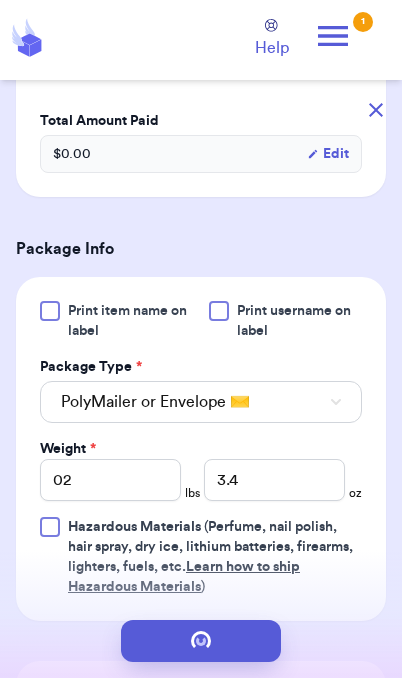scroll, scrollTop: 0, scrollLeft: 0, axis: both 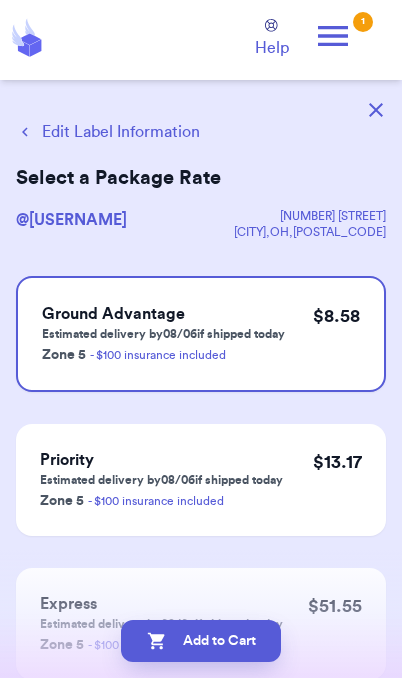 click on "Add to Cart" at bounding box center (201, 641) 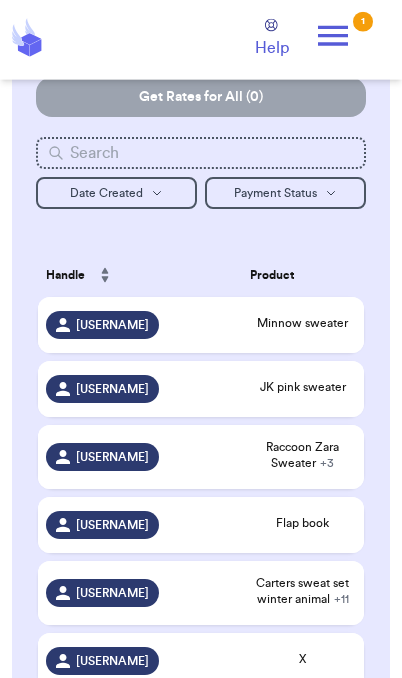 scroll, scrollTop: 164, scrollLeft: 0, axis: vertical 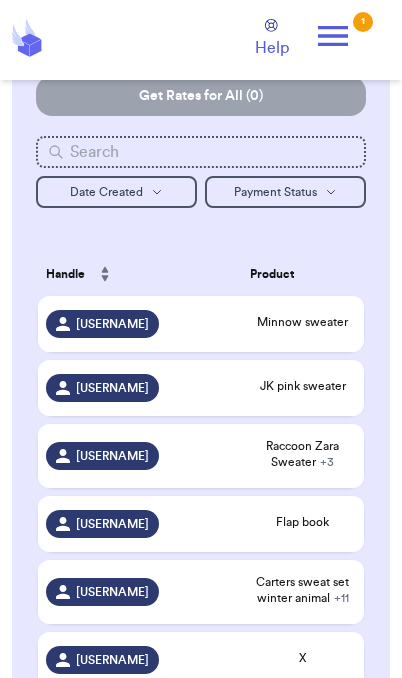 click on "Minnow sweater" at bounding box center [303, 322] 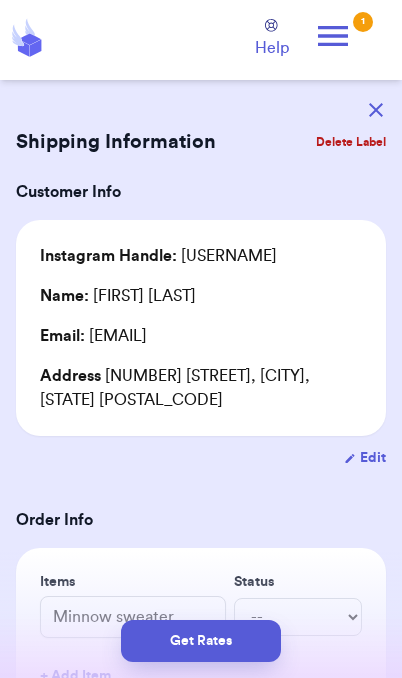 scroll, scrollTop: 0, scrollLeft: 0, axis: both 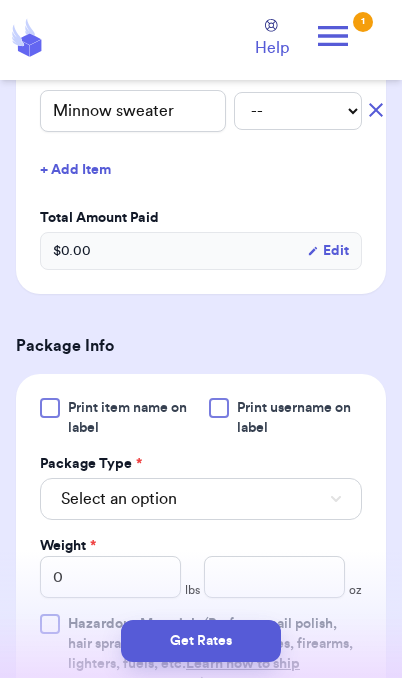 click on "Select an option" at bounding box center [201, 499] 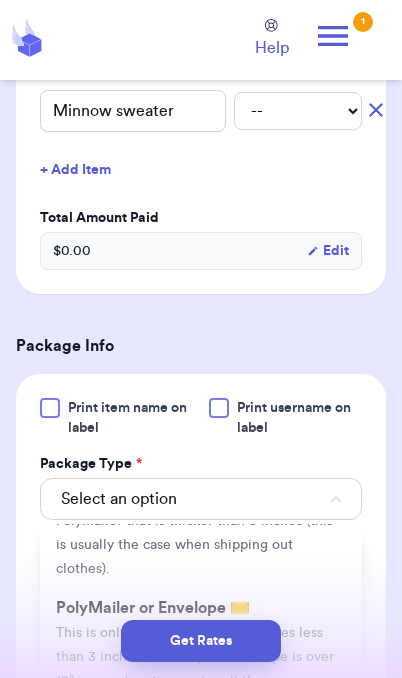 scroll, scrollTop: 113, scrollLeft: 0, axis: vertical 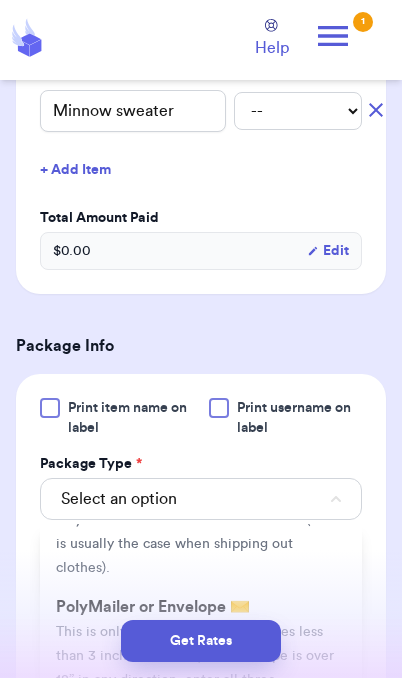 click on "This is only for mailers and envelopes less than 3 inches thick. If your envelope is over 18” in any direction, enter all three dimensions under Box or Hard Packaging." at bounding box center (195, 668) 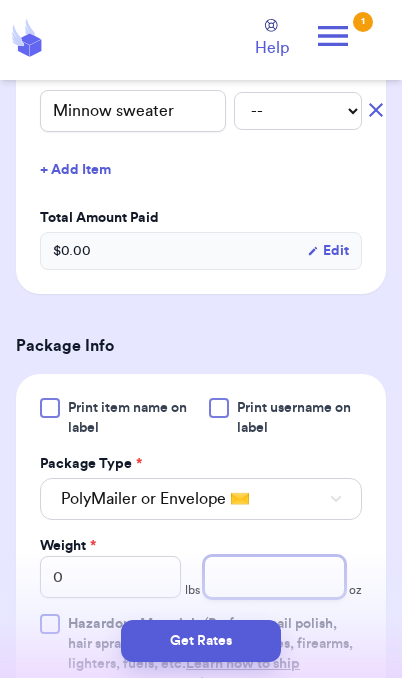 click at bounding box center (274, 577) 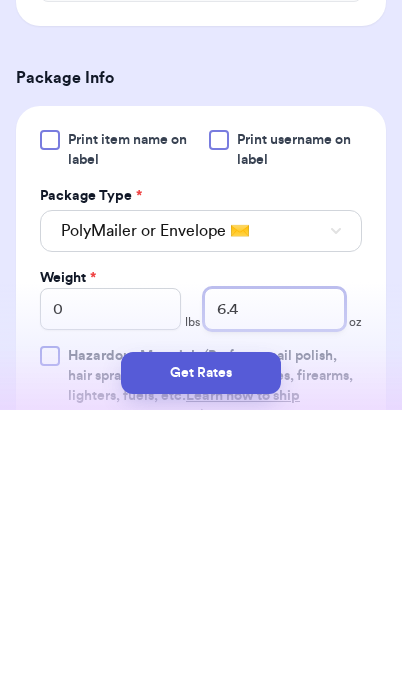 type on "6.4" 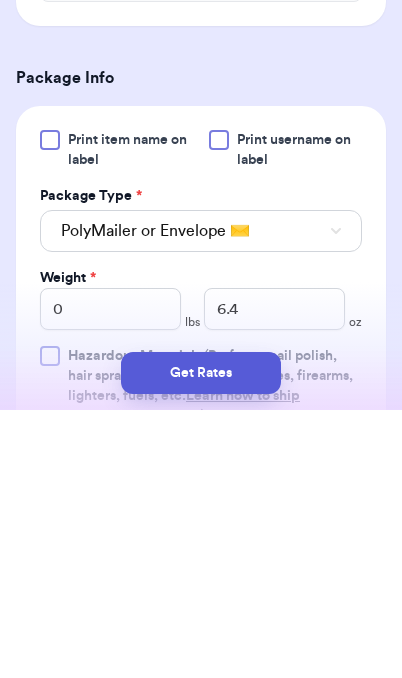 click on "Get Rates" at bounding box center [201, 641] 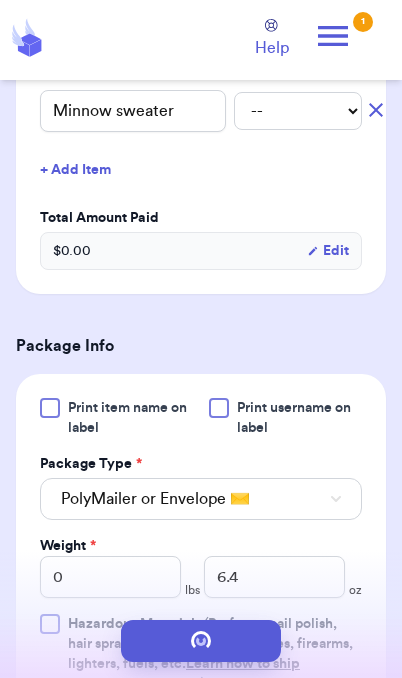 scroll, scrollTop: 0, scrollLeft: 0, axis: both 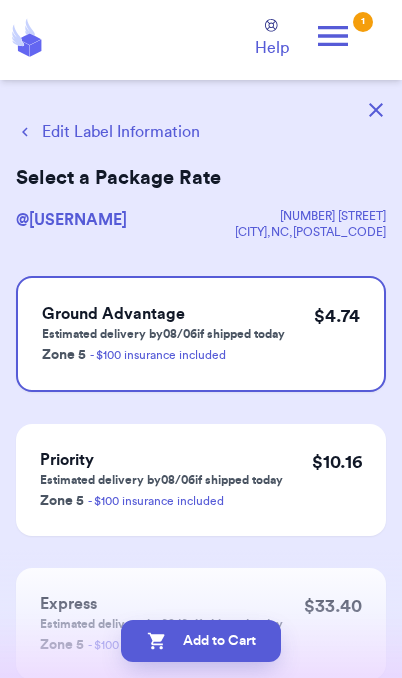 click on "Add to Cart" at bounding box center [201, 641] 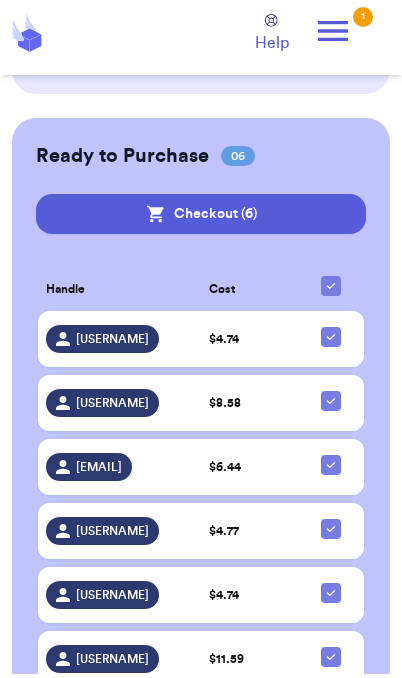 scroll, scrollTop: 923, scrollLeft: 0, axis: vertical 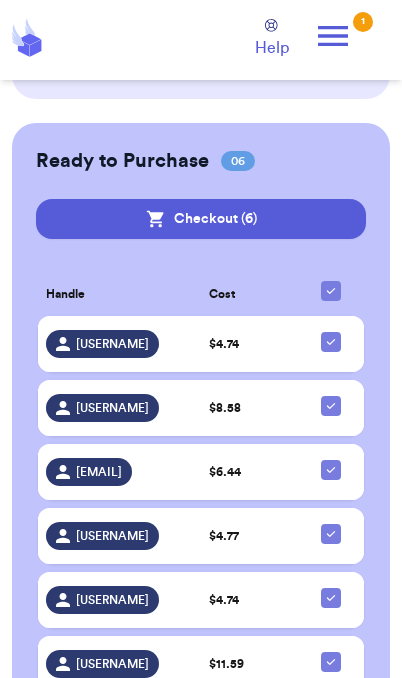 click on "Checkout ( 6 )" at bounding box center [201, 219] 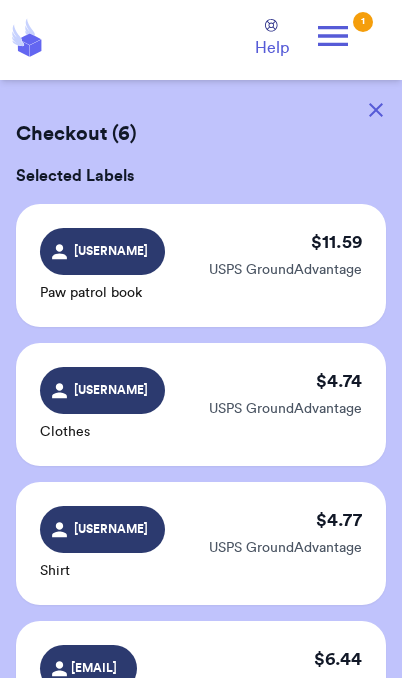 scroll, scrollTop: 0, scrollLeft: 0, axis: both 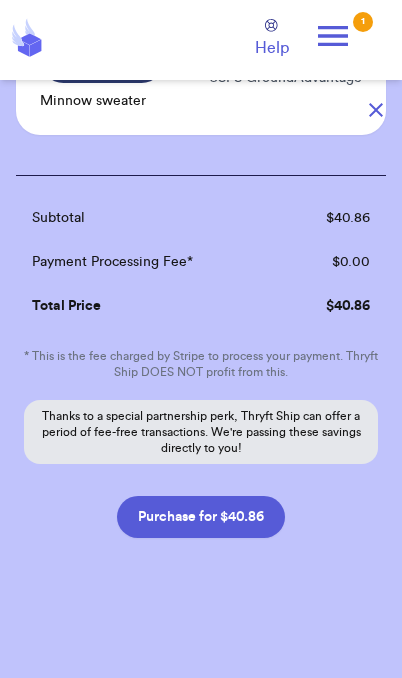 click on "Purchase for $40.86" at bounding box center [201, 517] 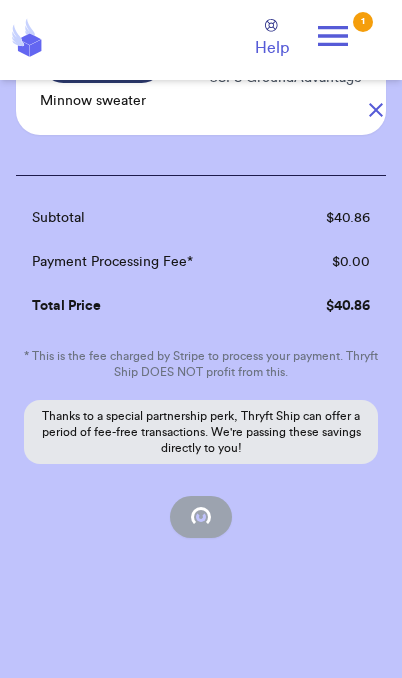 scroll, scrollTop: 201, scrollLeft: 0, axis: vertical 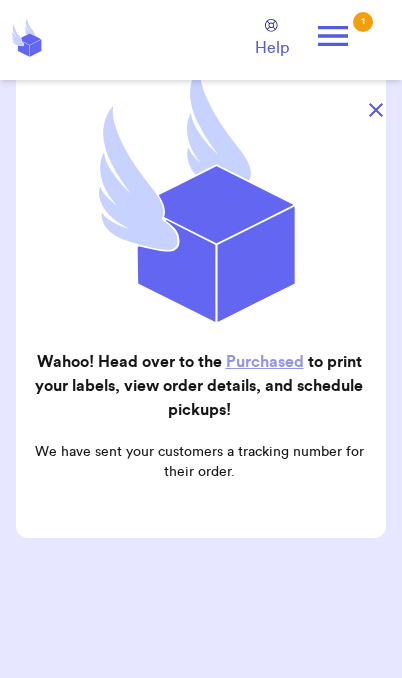 click 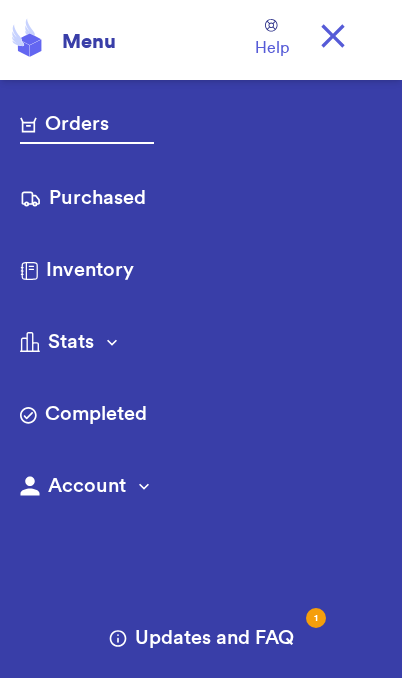 click on "Purchased" at bounding box center [87, 200] 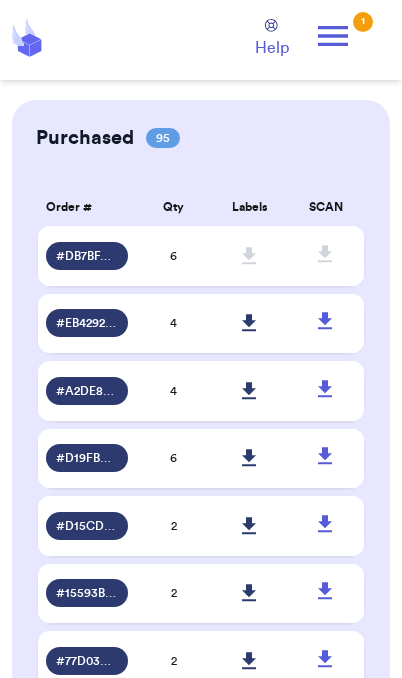 click 